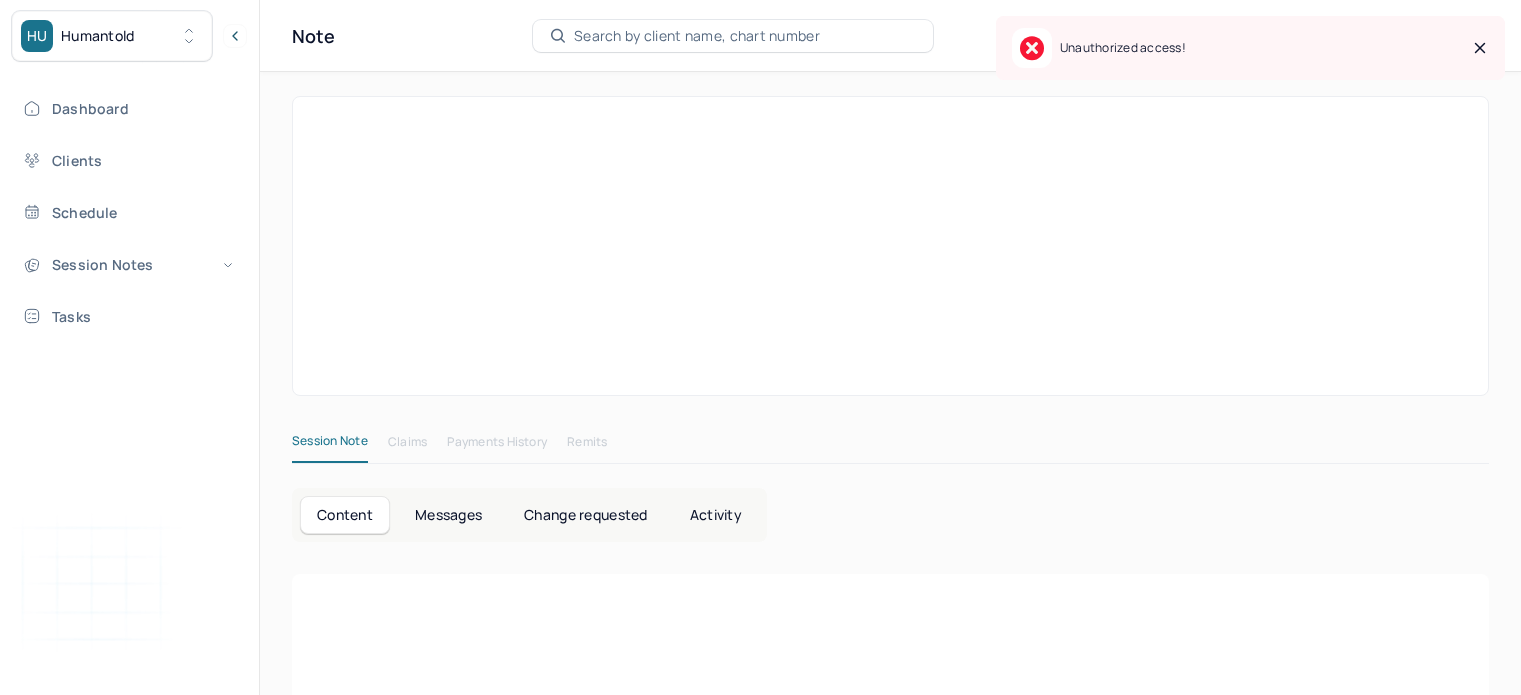 scroll, scrollTop: 0, scrollLeft: 0, axis: both 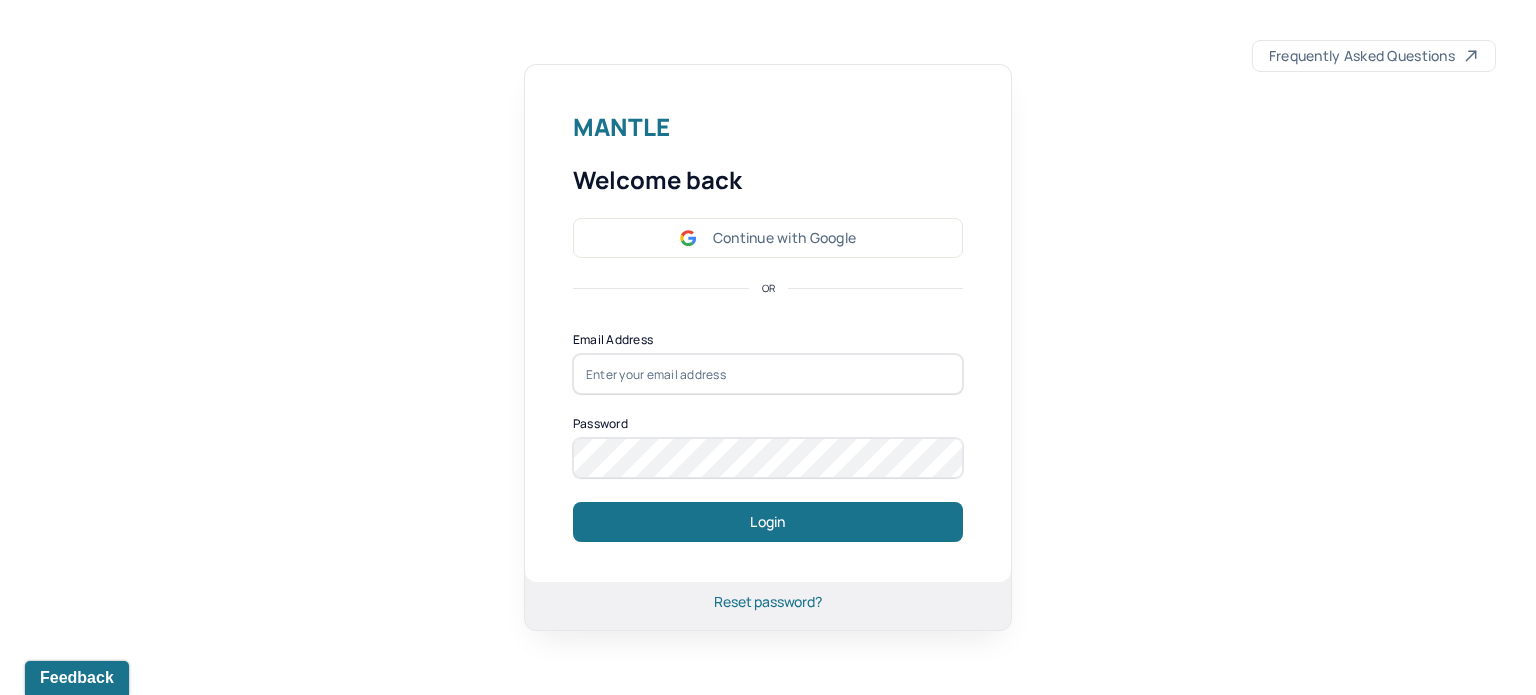click on "Mantle Welcome back    Continue with Google   OR Email Address Password   Login   Reset password?" at bounding box center [768, 347] 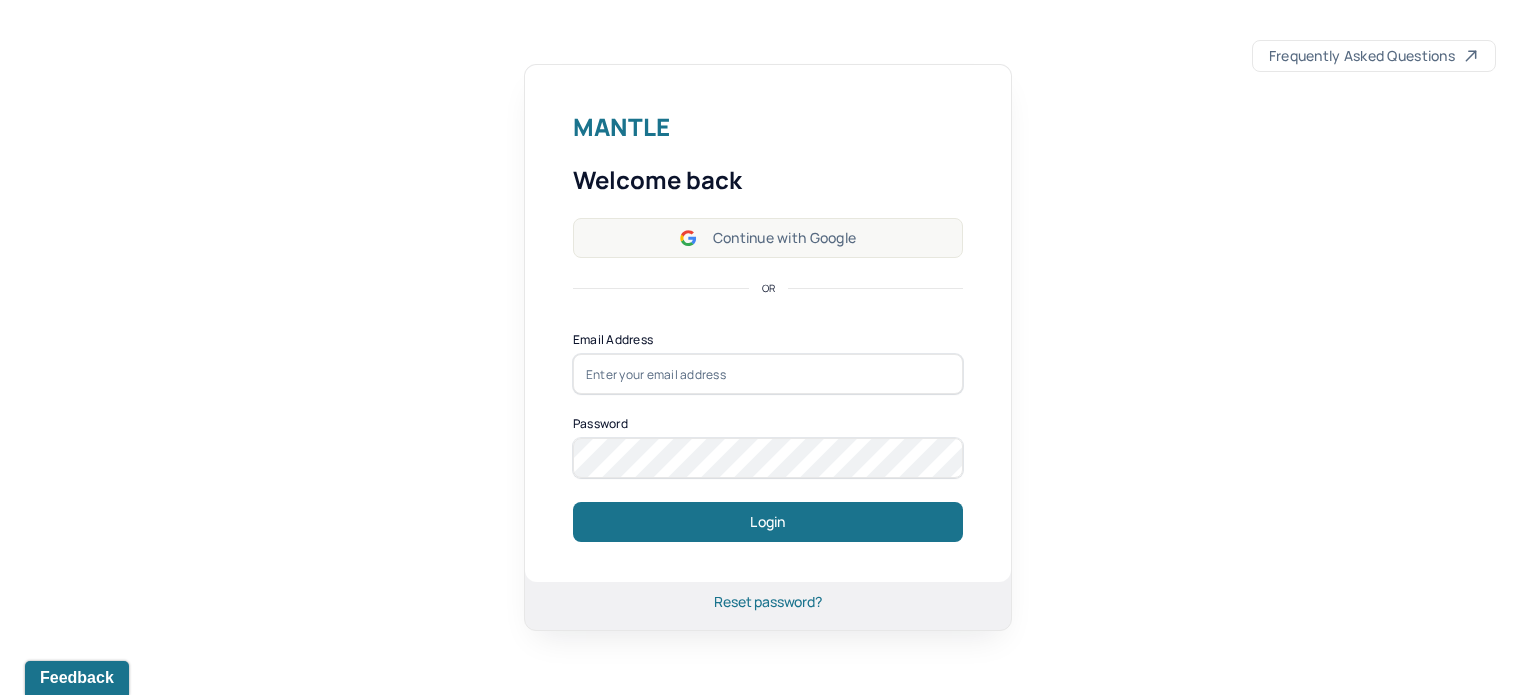 click on "Continue with Google" at bounding box center (768, 238) 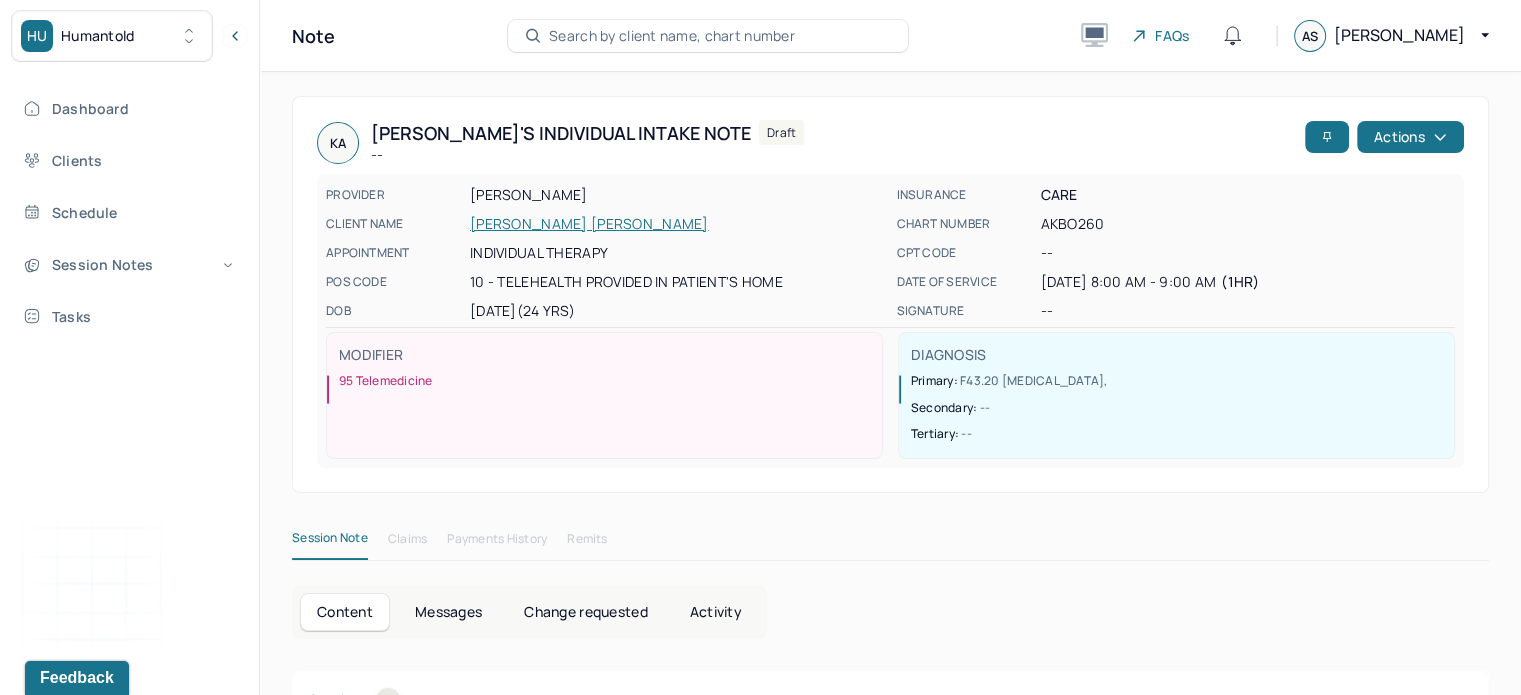 scroll, scrollTop: 3, scrollLeft: 0, axis: vertical 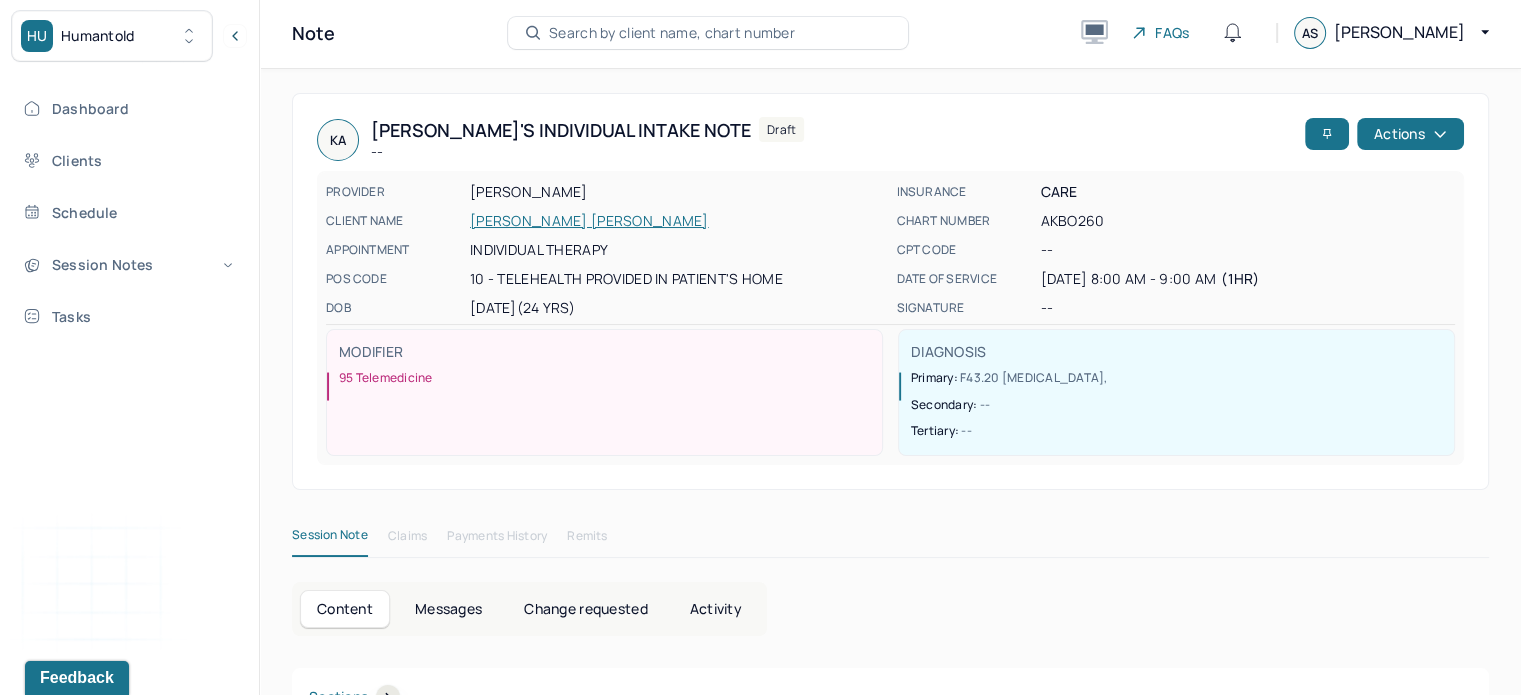 click on "Dashboard Clients Schedule Session Notes Tasks" at bounding box center (129, 212) 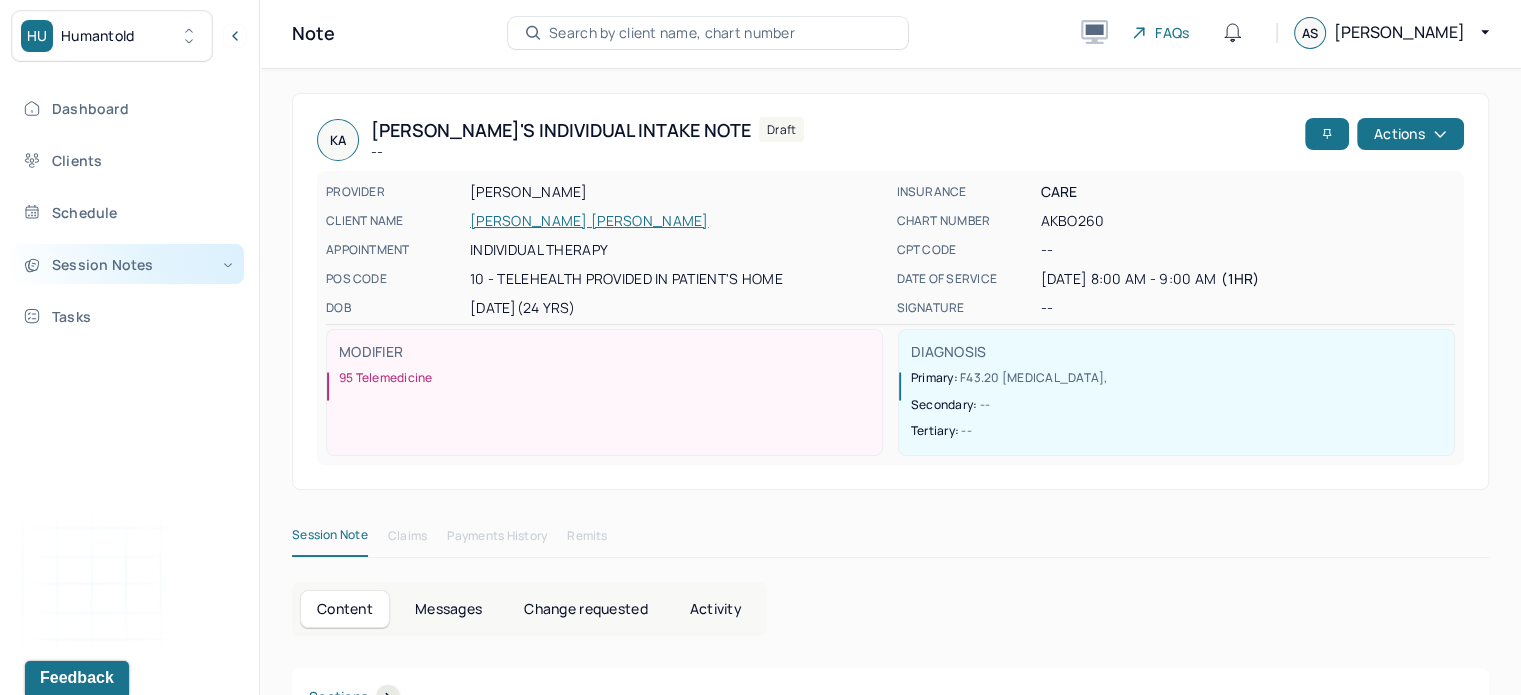 click on "Session Notes" at bounding box center [128, 264] 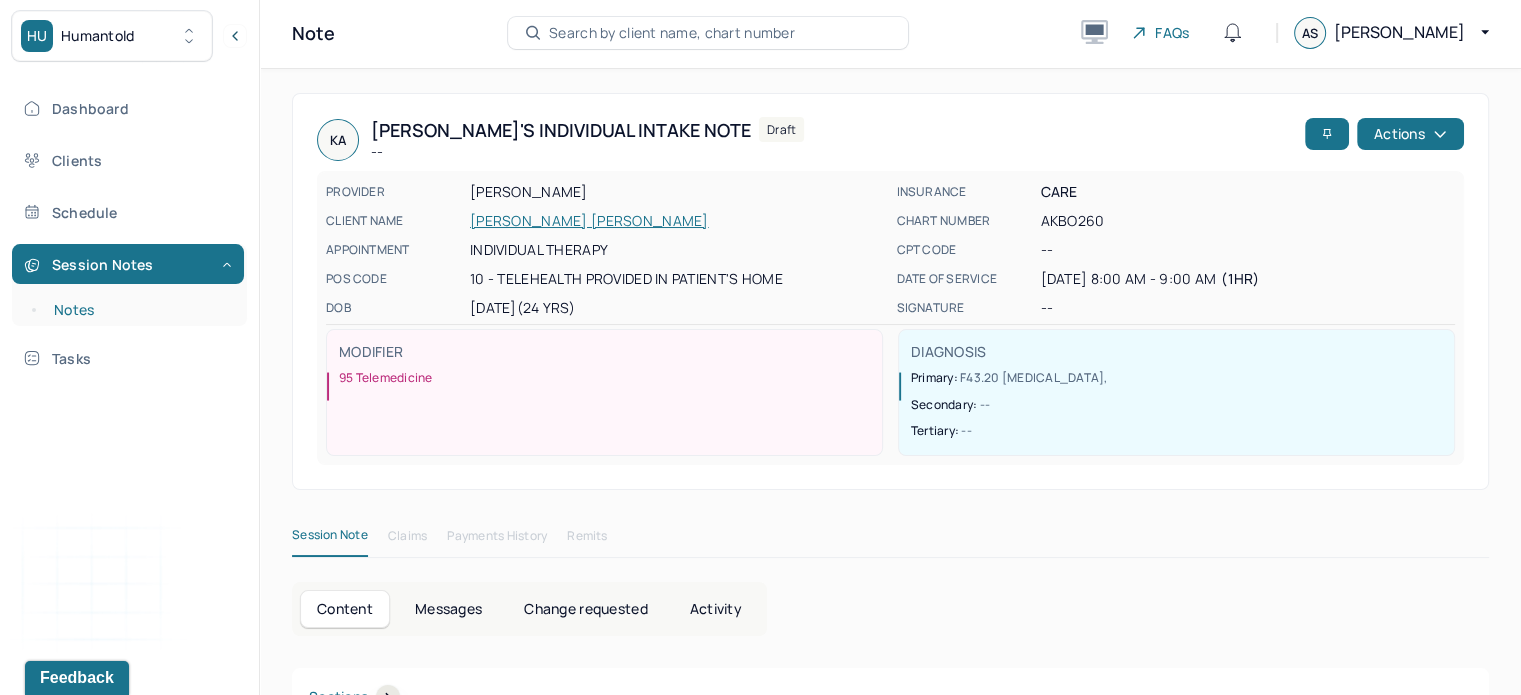click on "Notes" at bounding box center (139, 310) 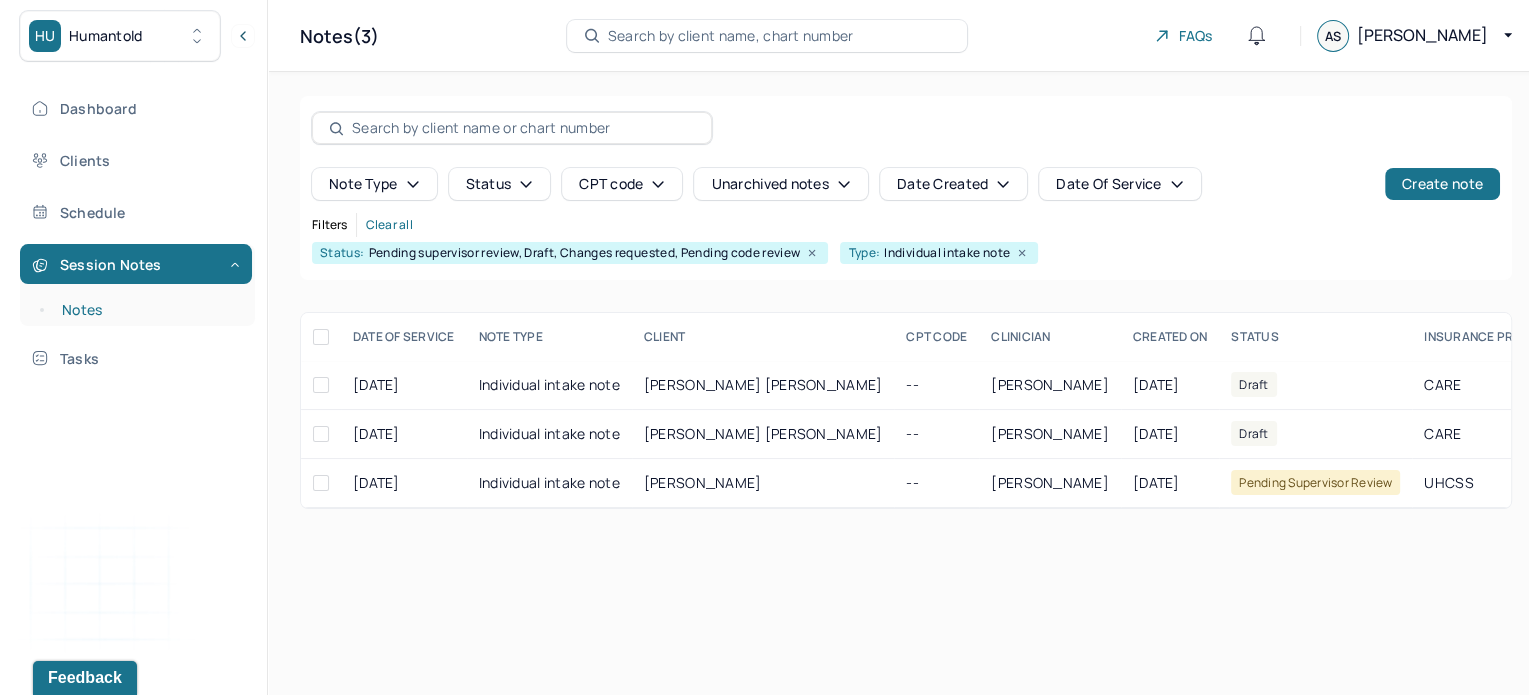 scroll, scrollTop: 0, scrollLeft: 0, axis: both 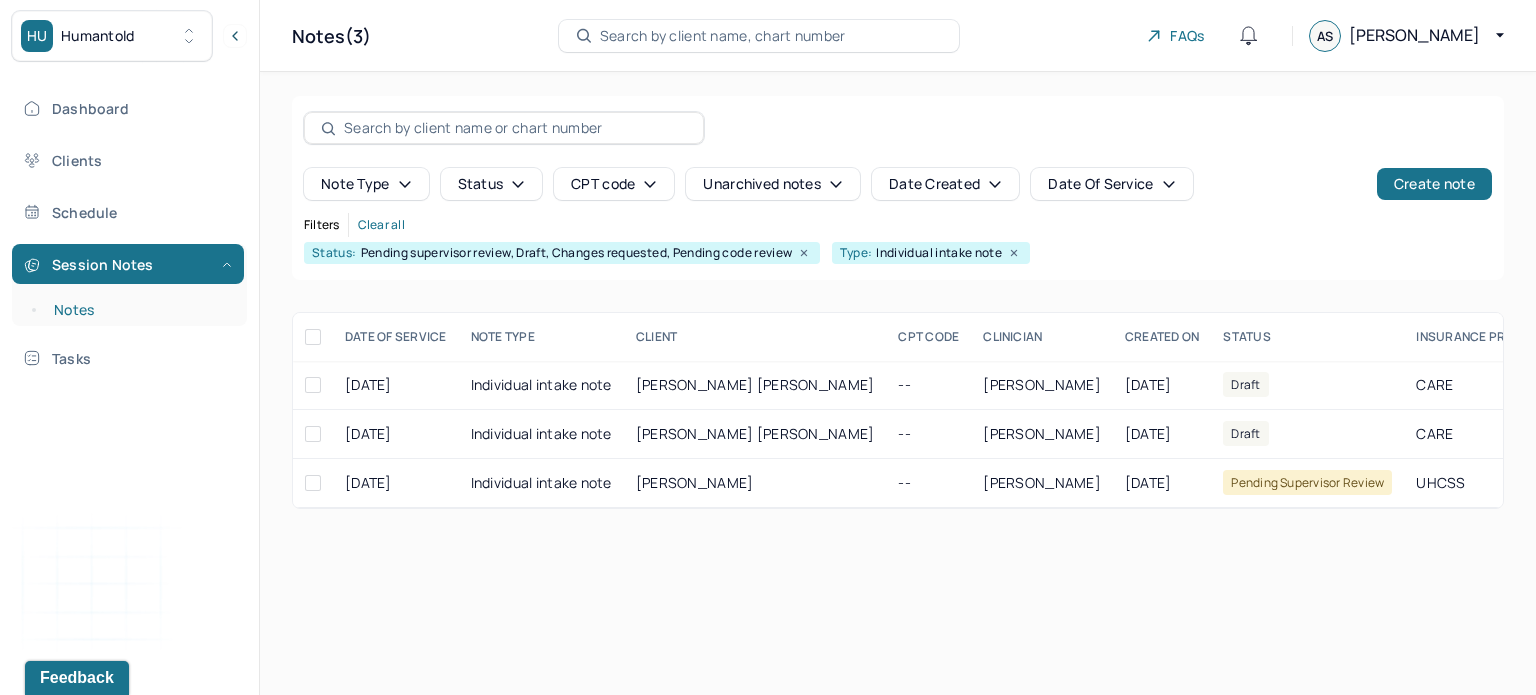 click on "Notes" at bounding box center [139, 310] 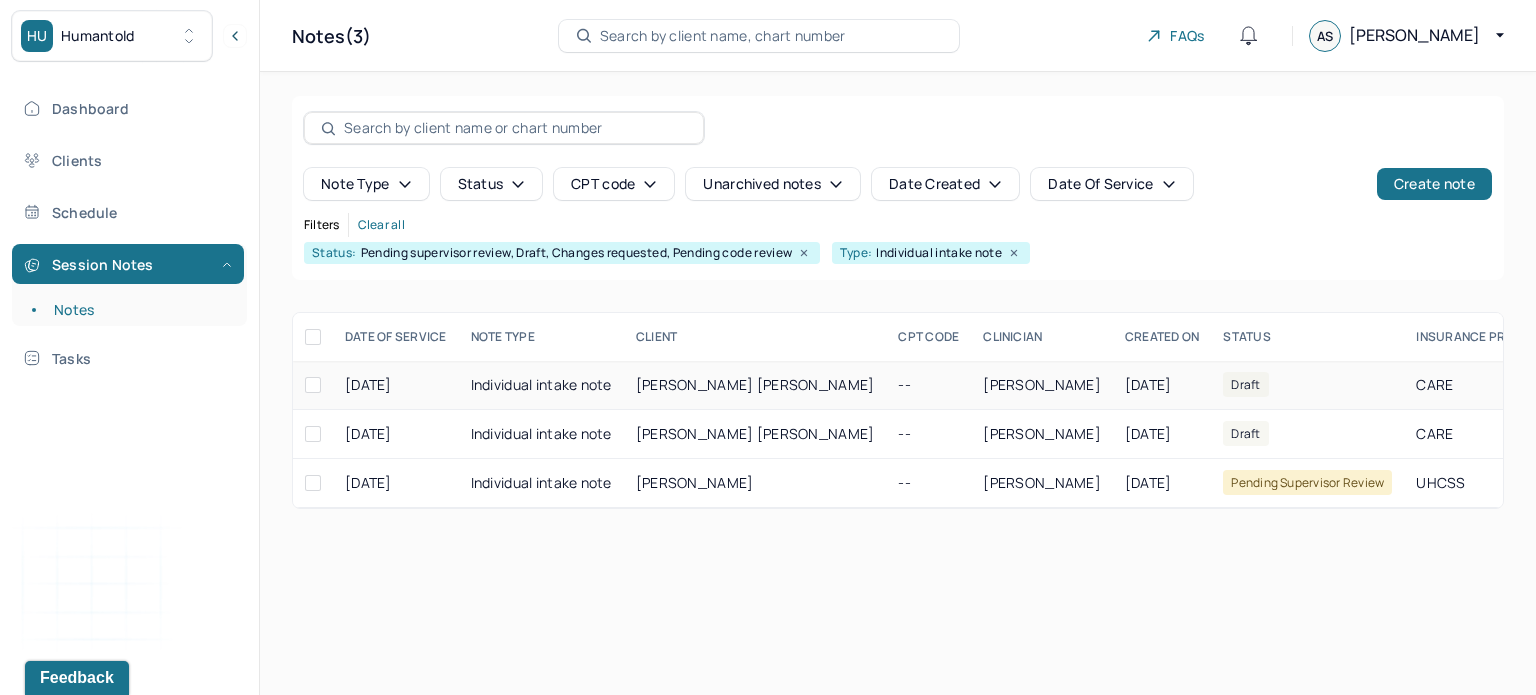 click on "[PERSON_NAME] [PERSON_NAME]" at bounding box center [755, 384] 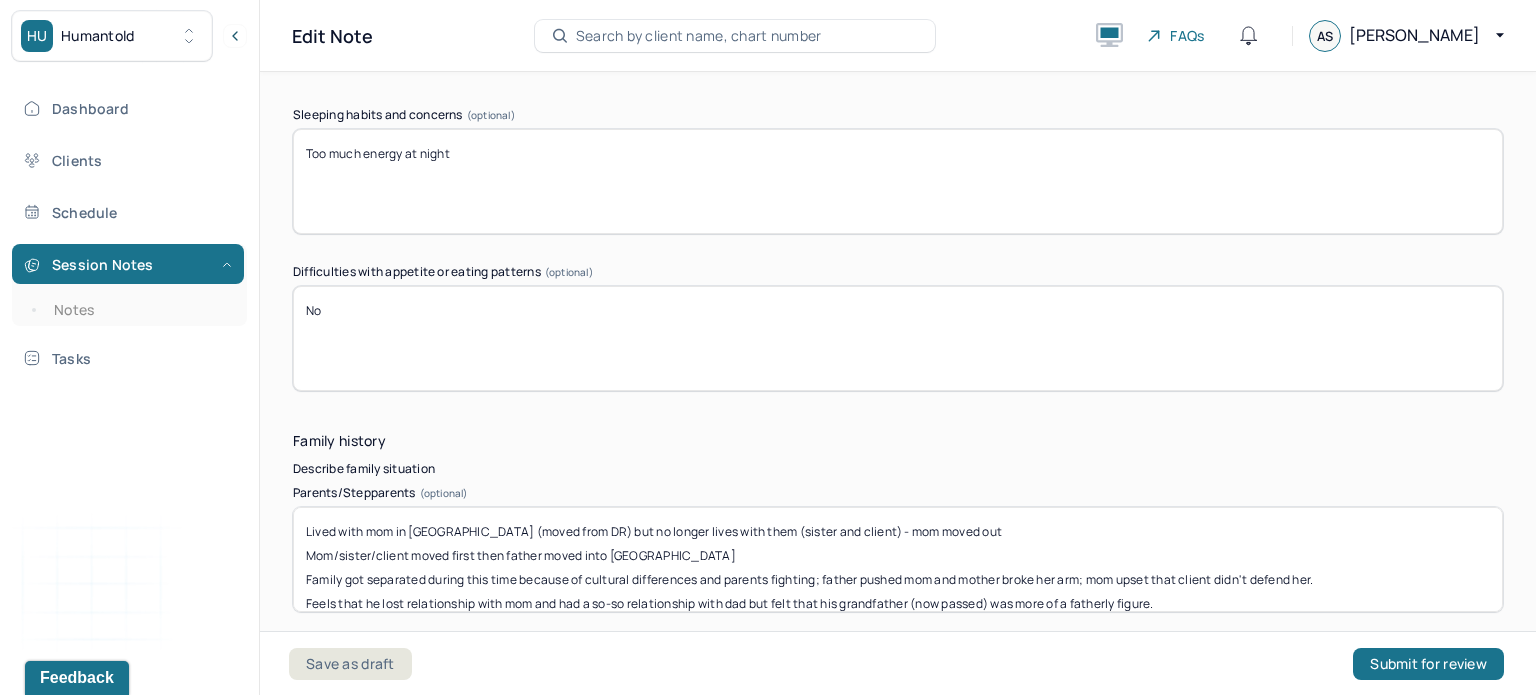scroll, scrollTop: 3836, scrollLeft: 0, axis: vertical 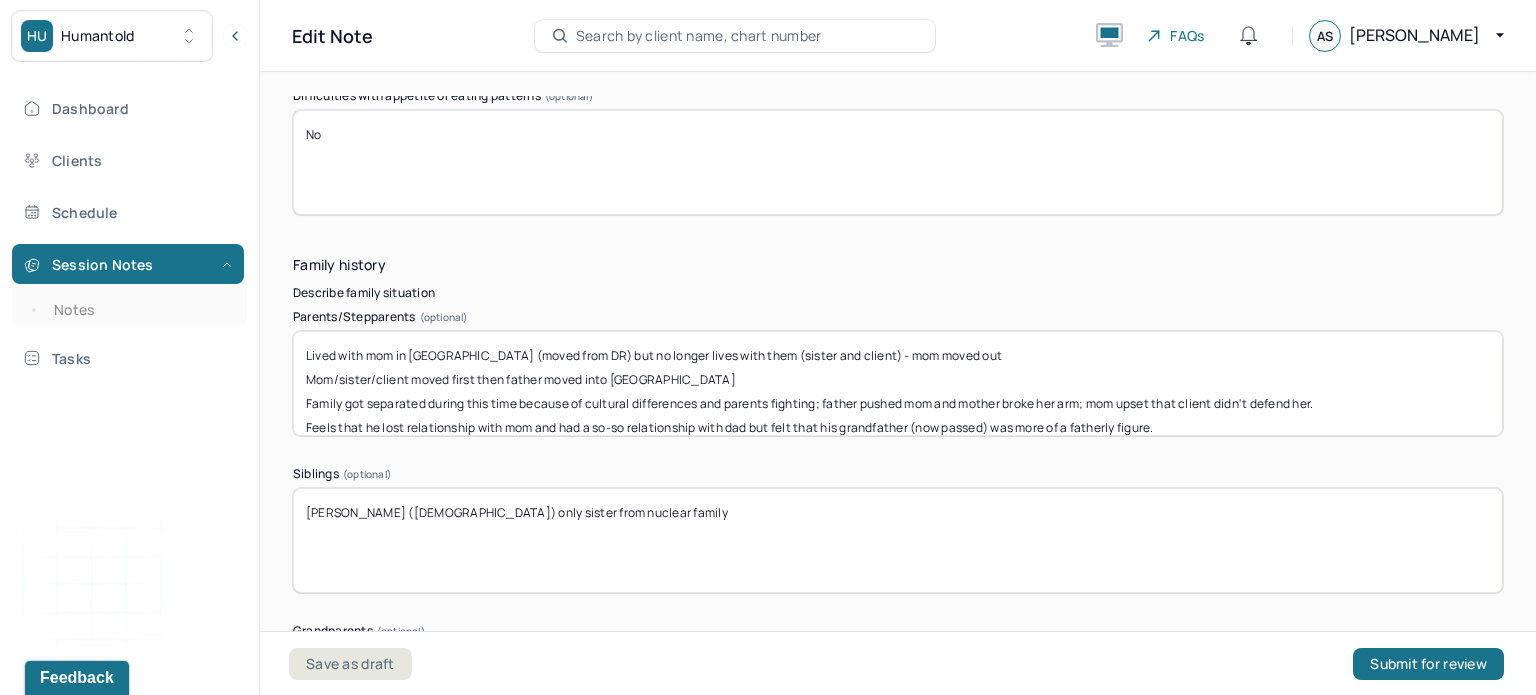 click on "Lived with mom in NY (moved from DR) but no longer lives with them (sister and client) - mom moved out
Mom/sister/client moved first then father moved into USA
Family got separated during this time because of cultural differences and parents fighting; father pushed mom and mother broke her arm; mom upset that client didn't defend her.
Feels that he lost relationship with mom and had a so-so relationship with dad but felt that his grandfather (now passed) was more of a fatherly figure." at bounding box center [898, 383] 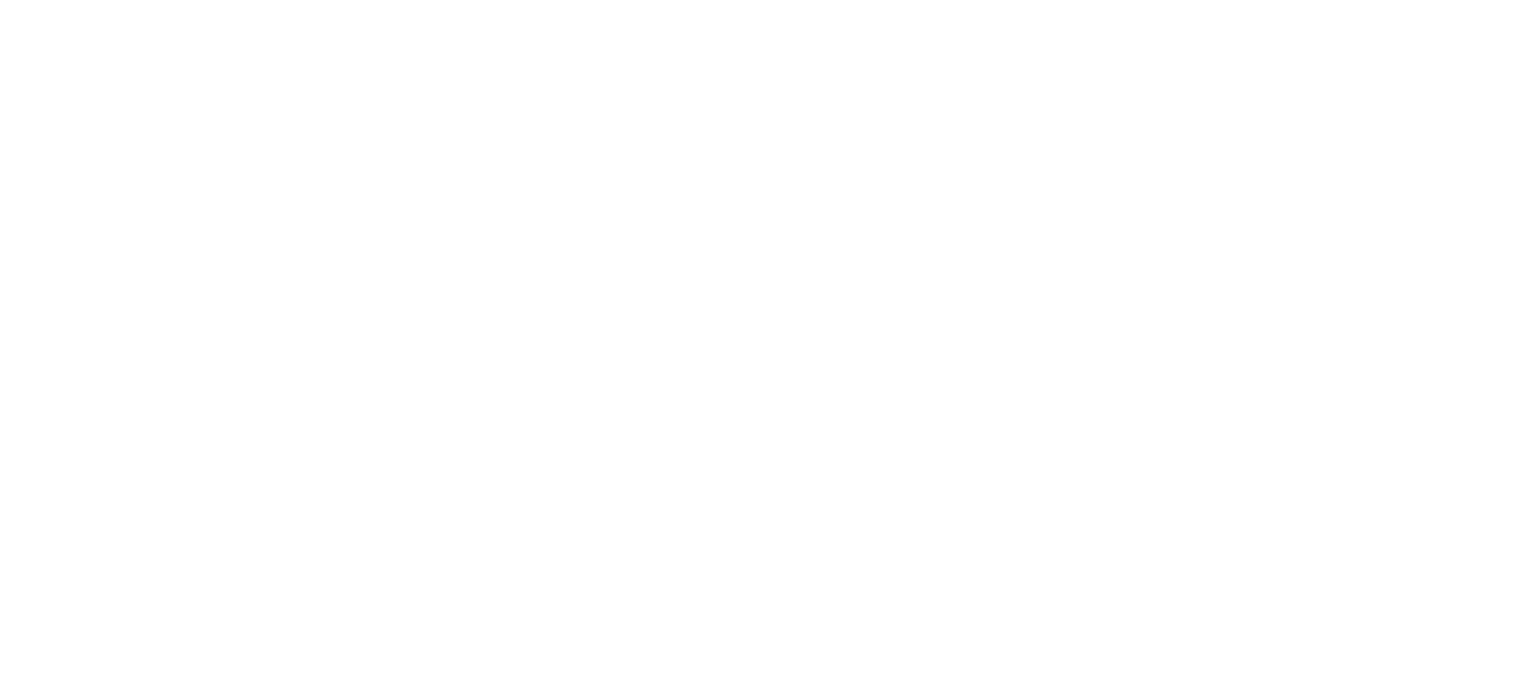 scroll, scrollTop: 0, scrollLeft: 0, axis: both 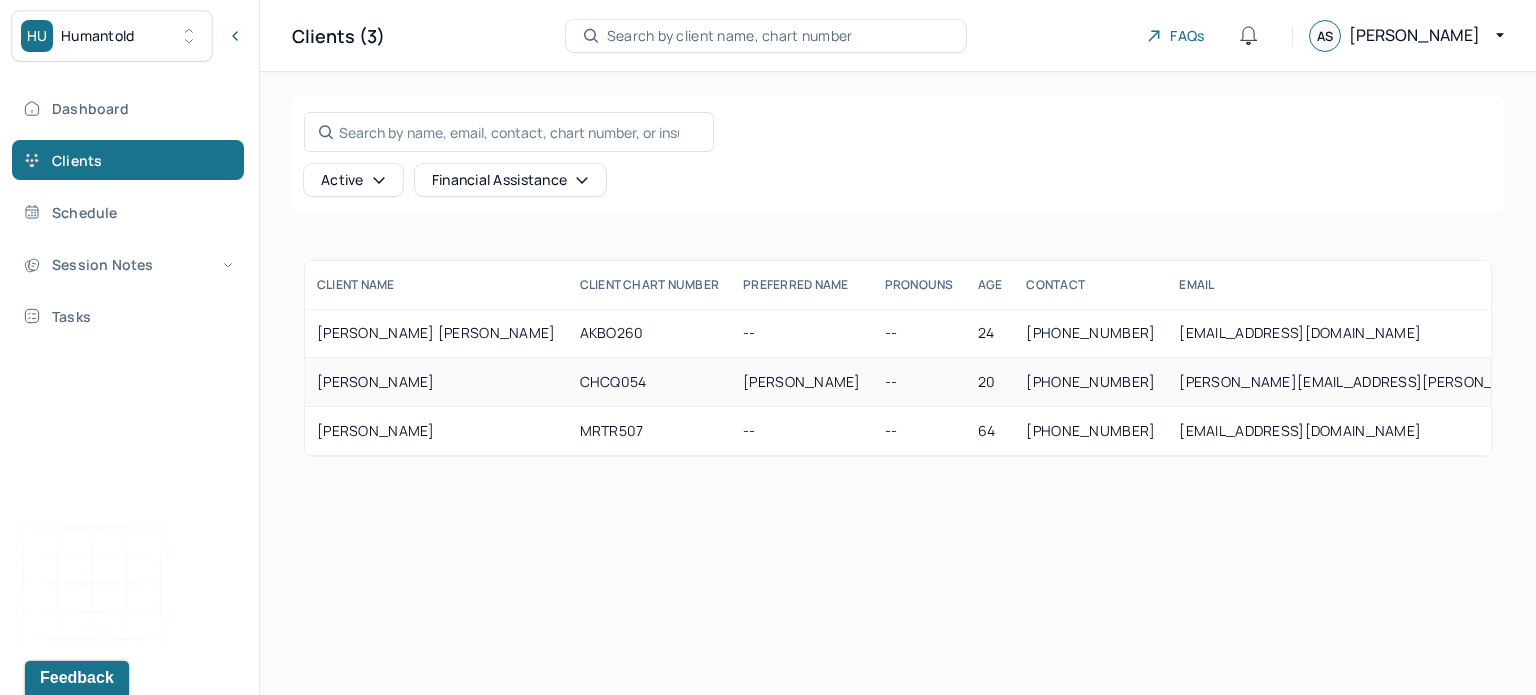 click on "CHCQ054" at bounding box center (650, 382) 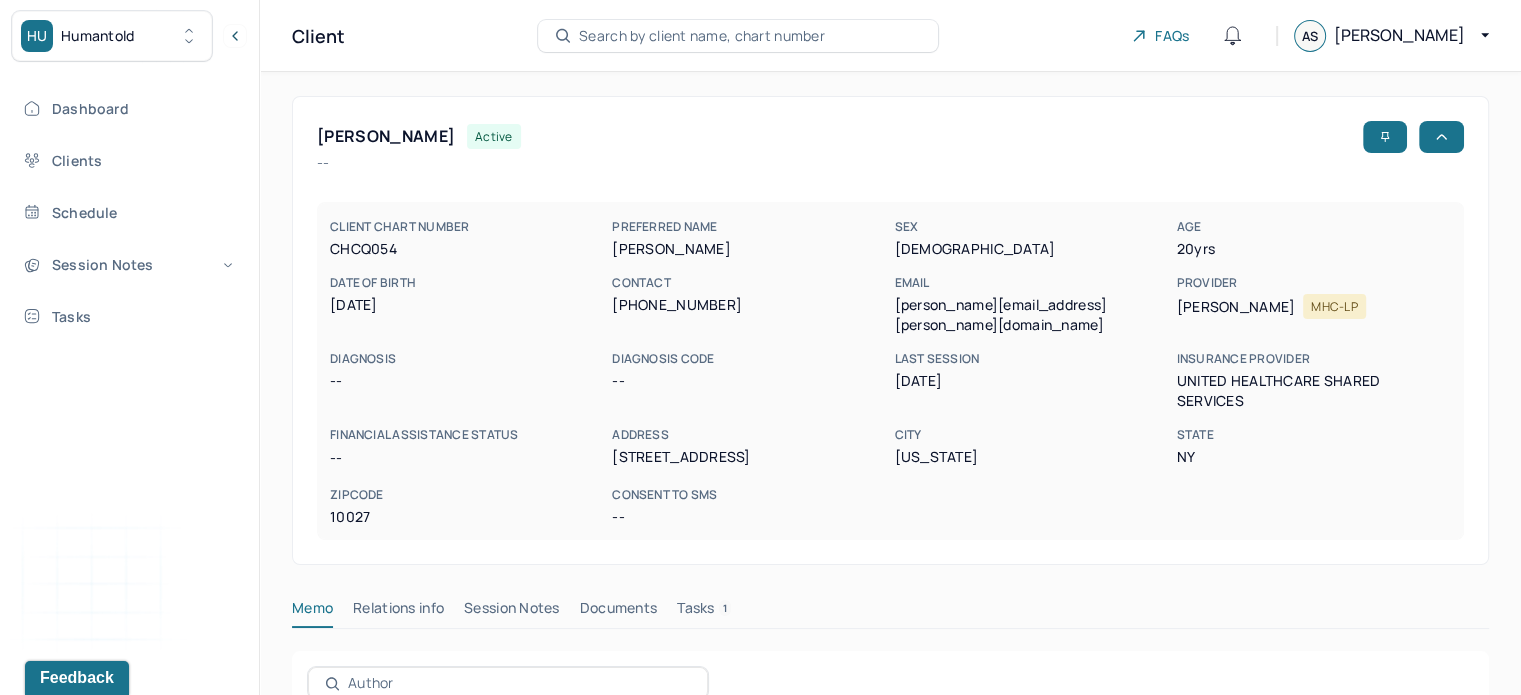 scroll, scrollTop: 360, scrollLeft: 0, axis: vertical 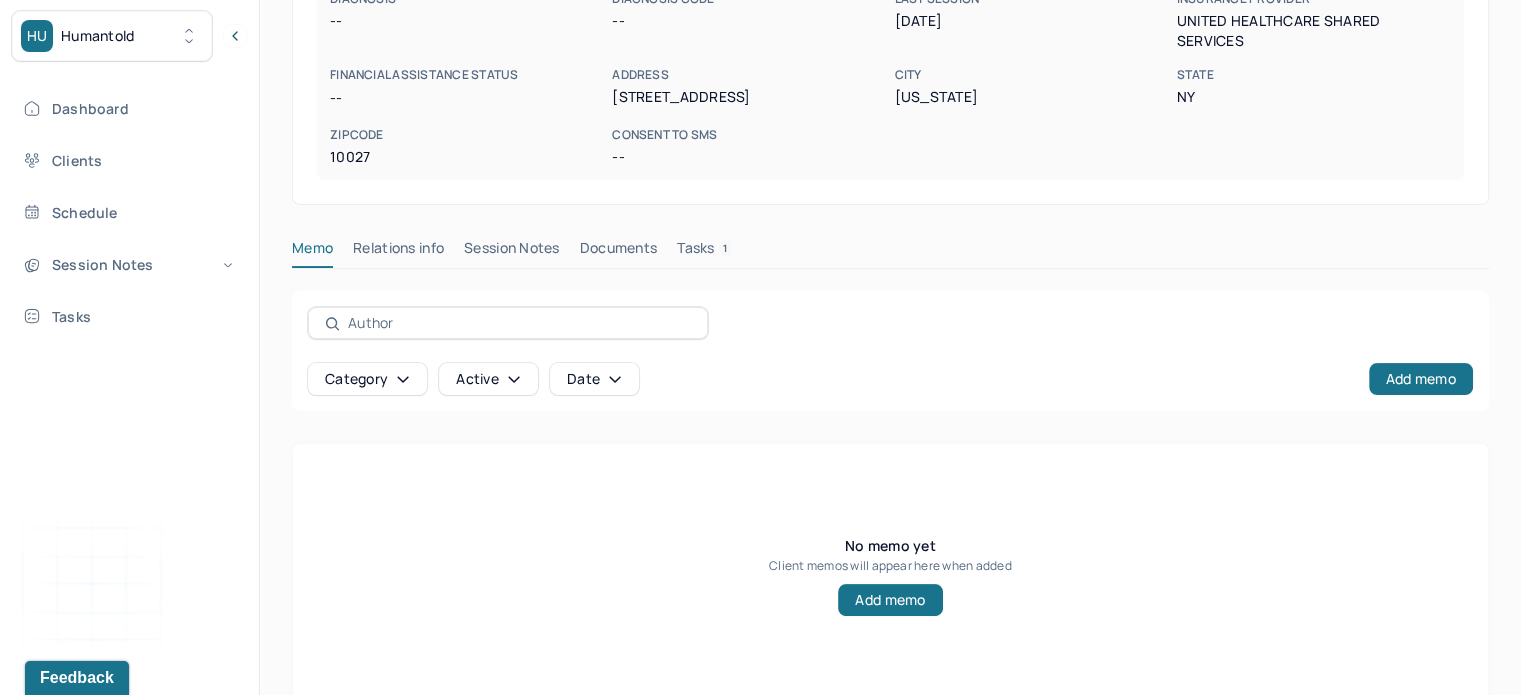 click on "[PERSON_NAME] active         -- CLIENT CHART NUMBER CHCQ054 PREFERRED NAME [PERSON_NAME] SEX [DEMOGRAPHIC_DATA] AGE [DEMOGRAPHIC_DATA]  yrs DATE OF BIRTH [DEMOGRAPHIC_DATA]  CONTACT [PHONE_NUMBER] EMAIL [PERSON_NAME][EMAIL_ADDRESS][PERSON_NAME][DOMAIN_NAME] PROVIDER [PERSON_NAME] MHC-LP DIAGNOSIS -- DIAGNOSIS CODE -- LAST SESSION [DATE] insurance provider UNITED HEALTHCARE SHARED SERVICES FINANCIAL ASSISTANCE STATUS -- Address [STREET_ADDRESS][US_STATE][US_STATE] Consent to Sms --   Memo     Relations info     Session Notes     Documents     Tasks 1     Category     active     Date     Add memo   No memo yet Client memos will appear here when added   Add memo" at bounding box center (890, 222) 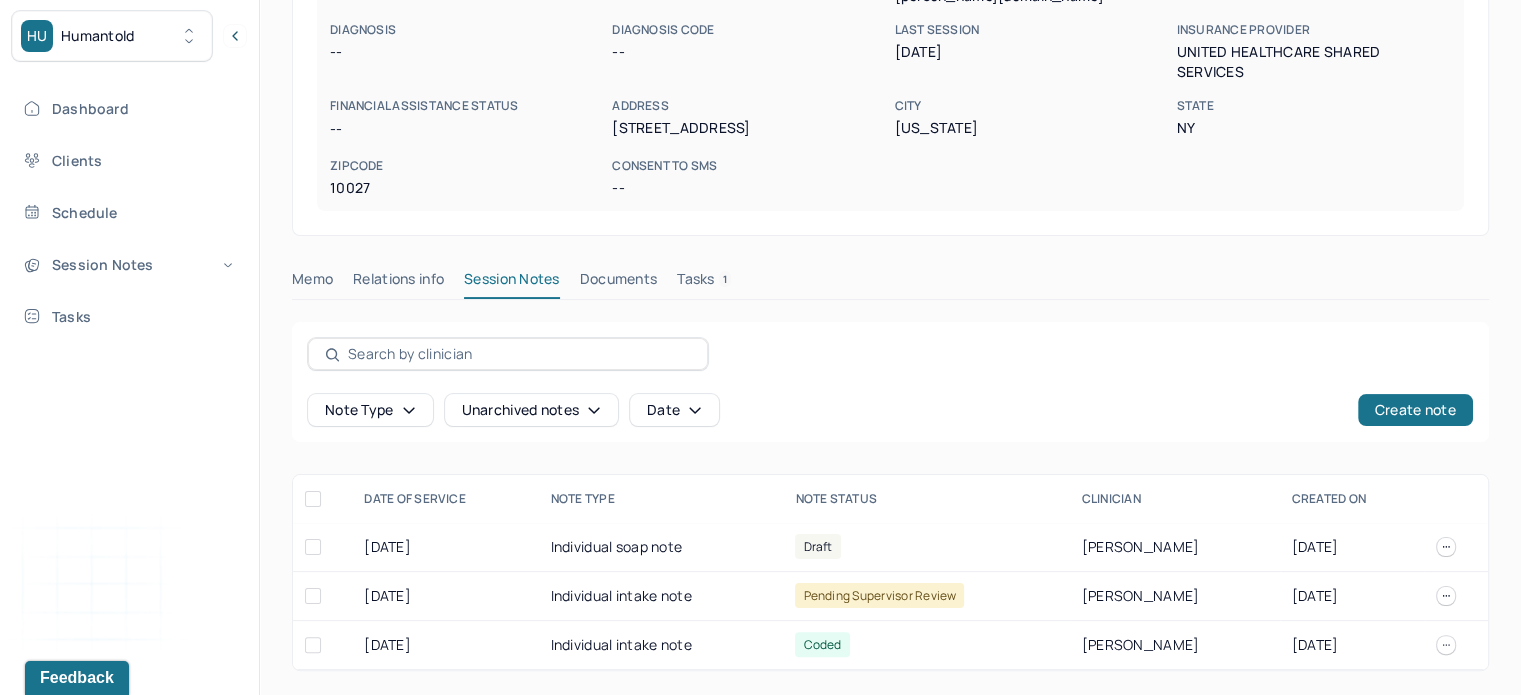 scroll, scrollTop: 290, scrollLeft: 0, axis: vertical 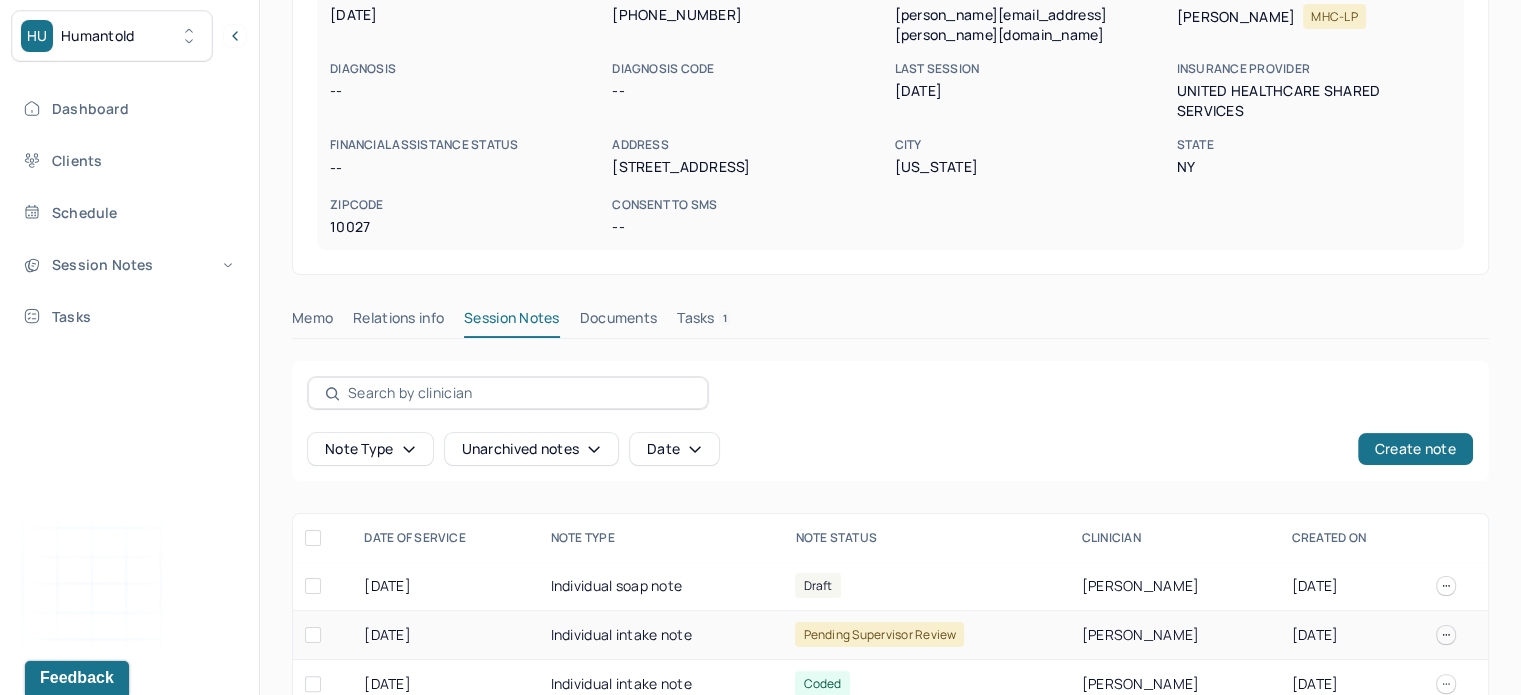click on "Individual intake note" at bounding box center (661, 635) 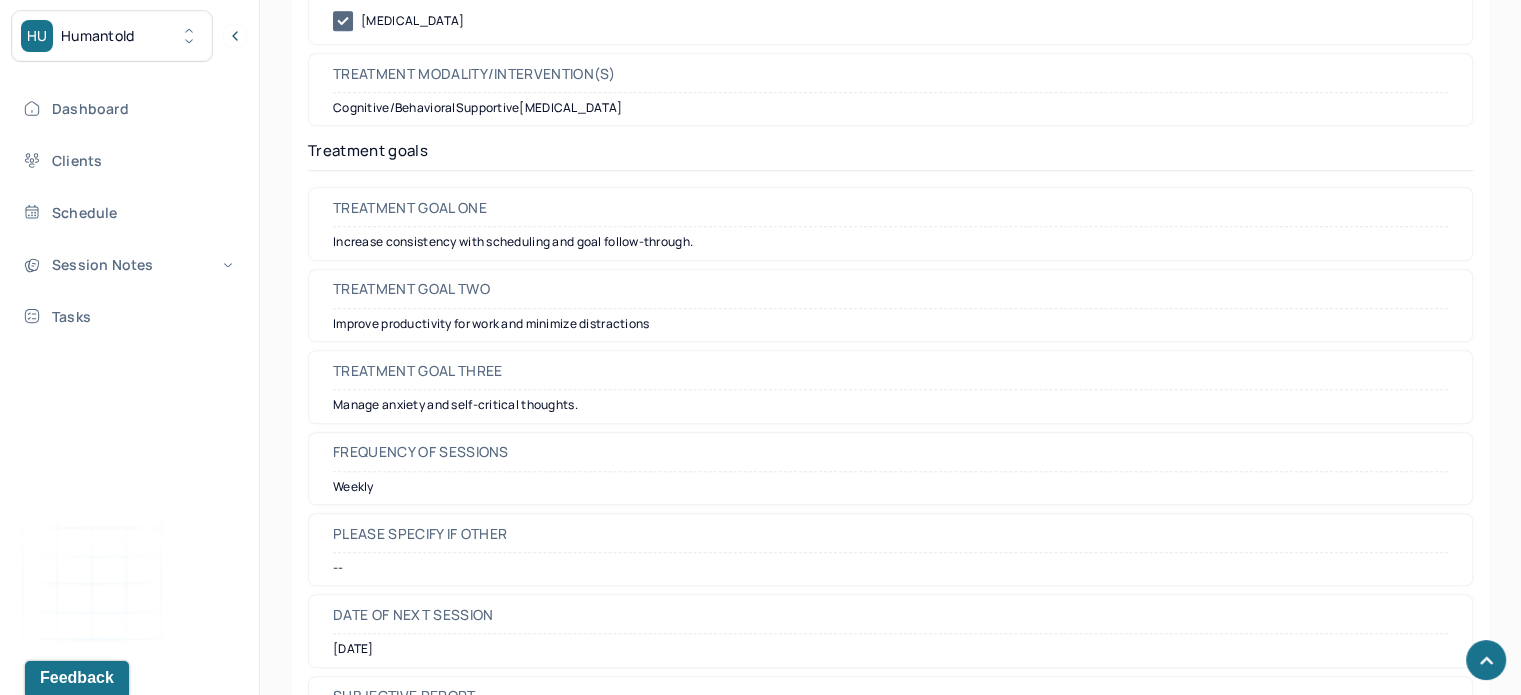 scroll, scrollTop: 8874, scrollLeft: 0, axis: vertical 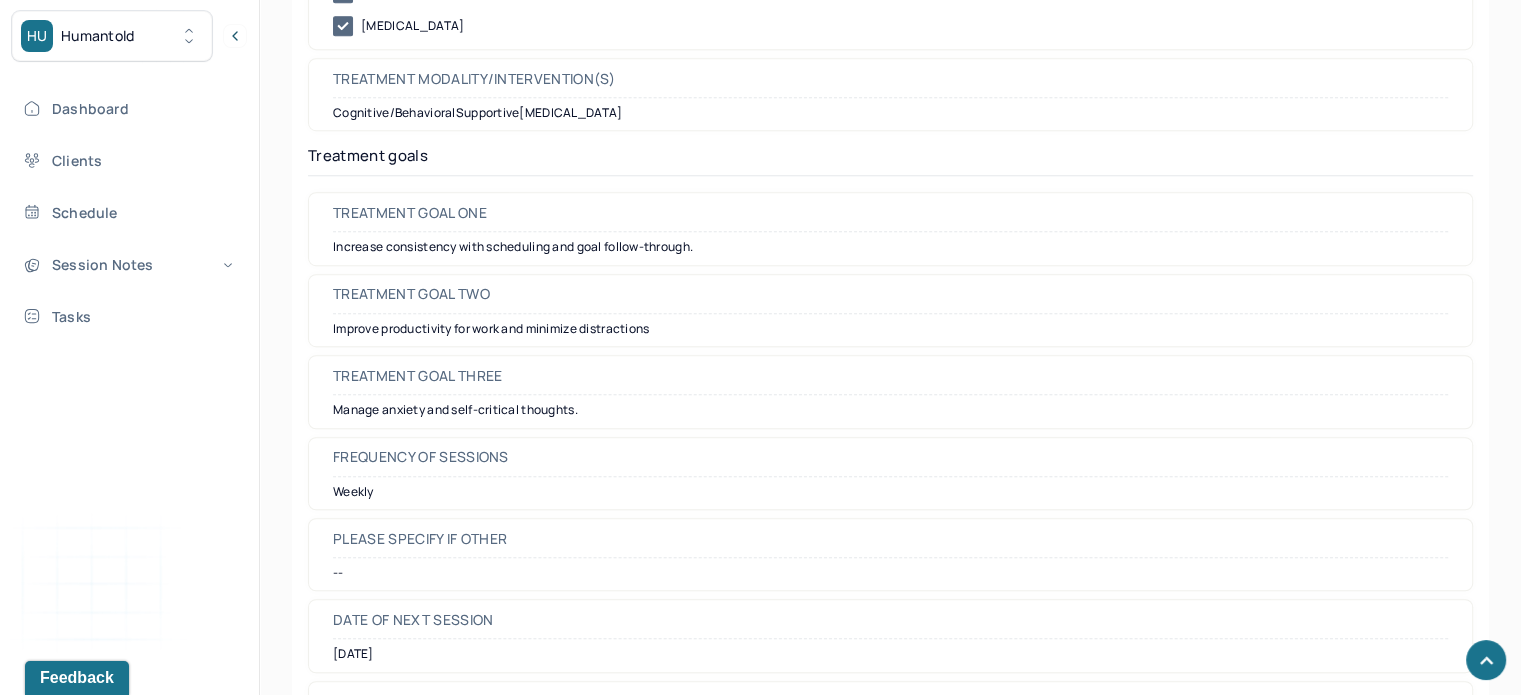 click on "Treatment goal one Increase consistency with scheduling and goal follow-through." at bounding box center [890, 228] 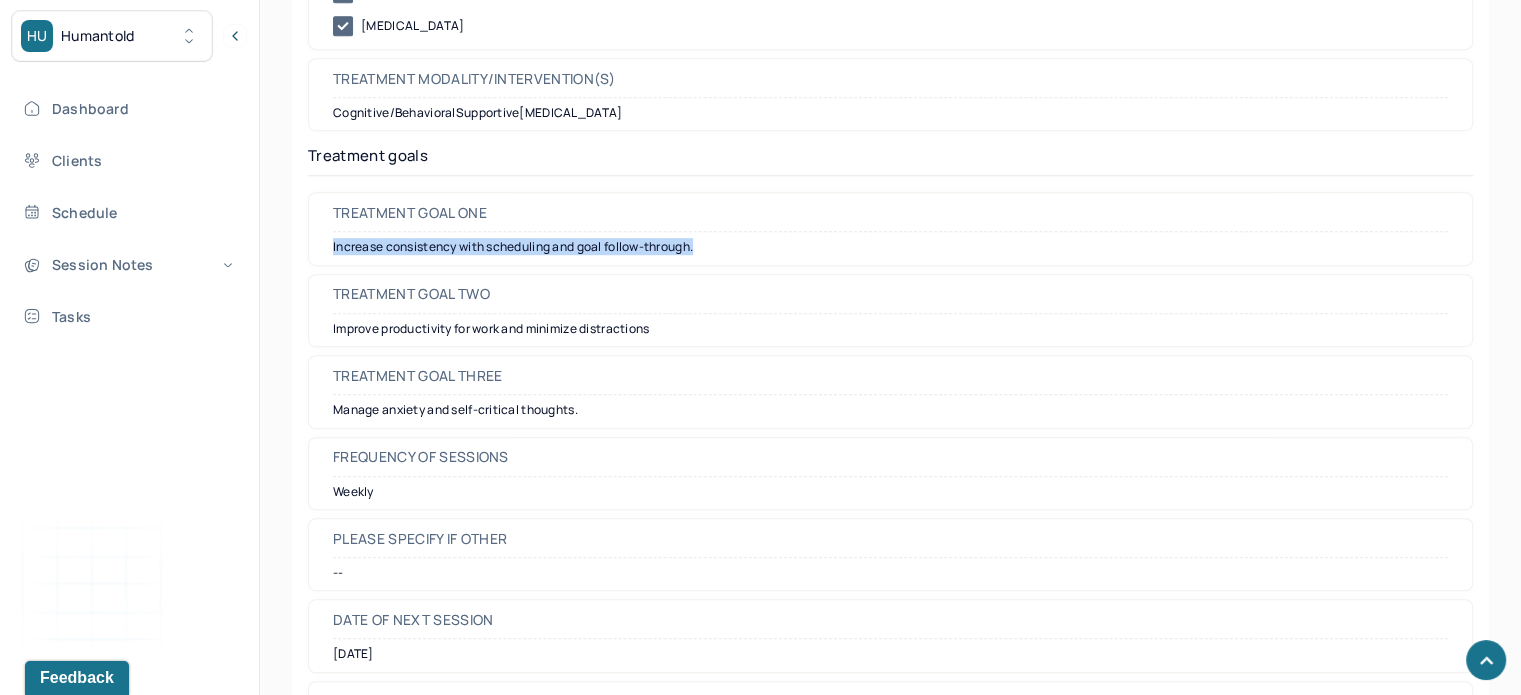 drag, startPoint x: 333, startPoint y: 189, endPoint x: 715, endPoint y: 189, distance: 382 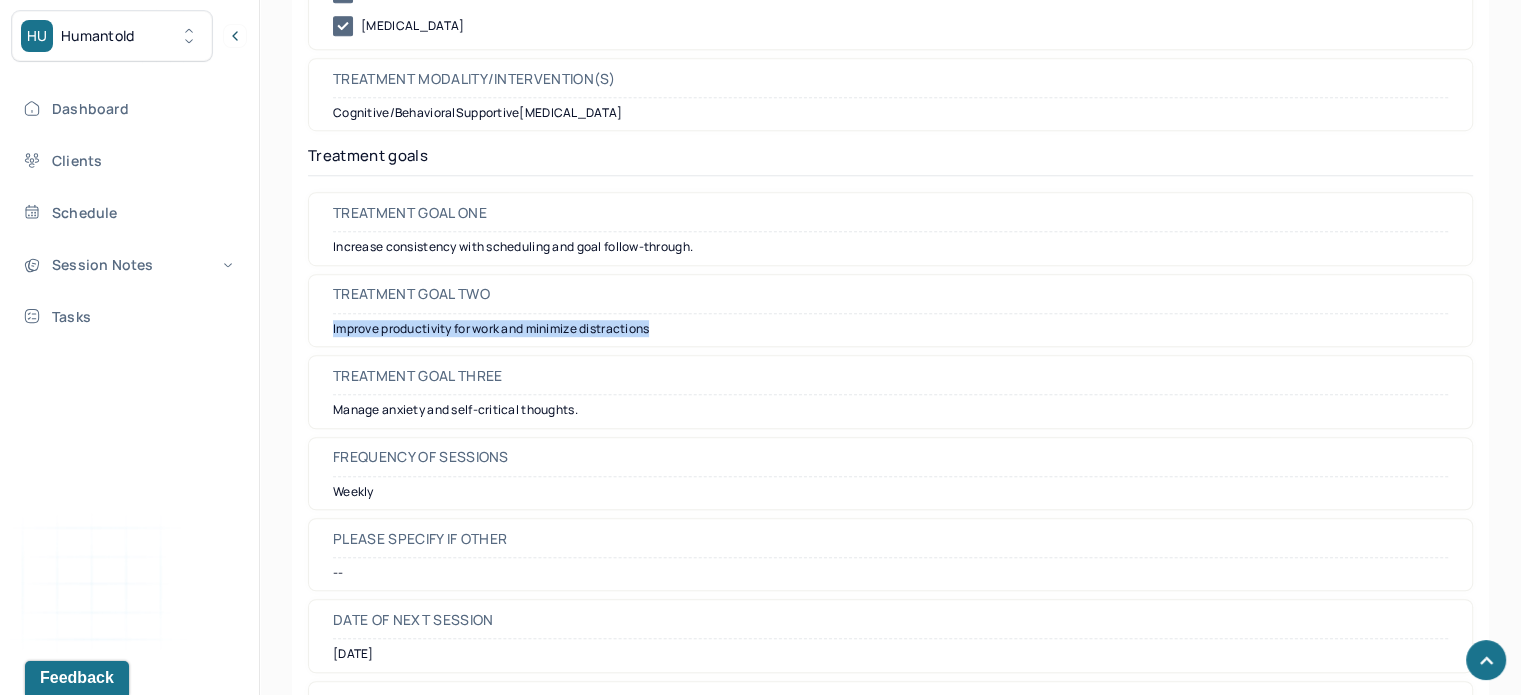 drag, startPoint x: 700, startPoint y: 278, endPoint x: 320, endPoint y: 269, distance: 380.10657 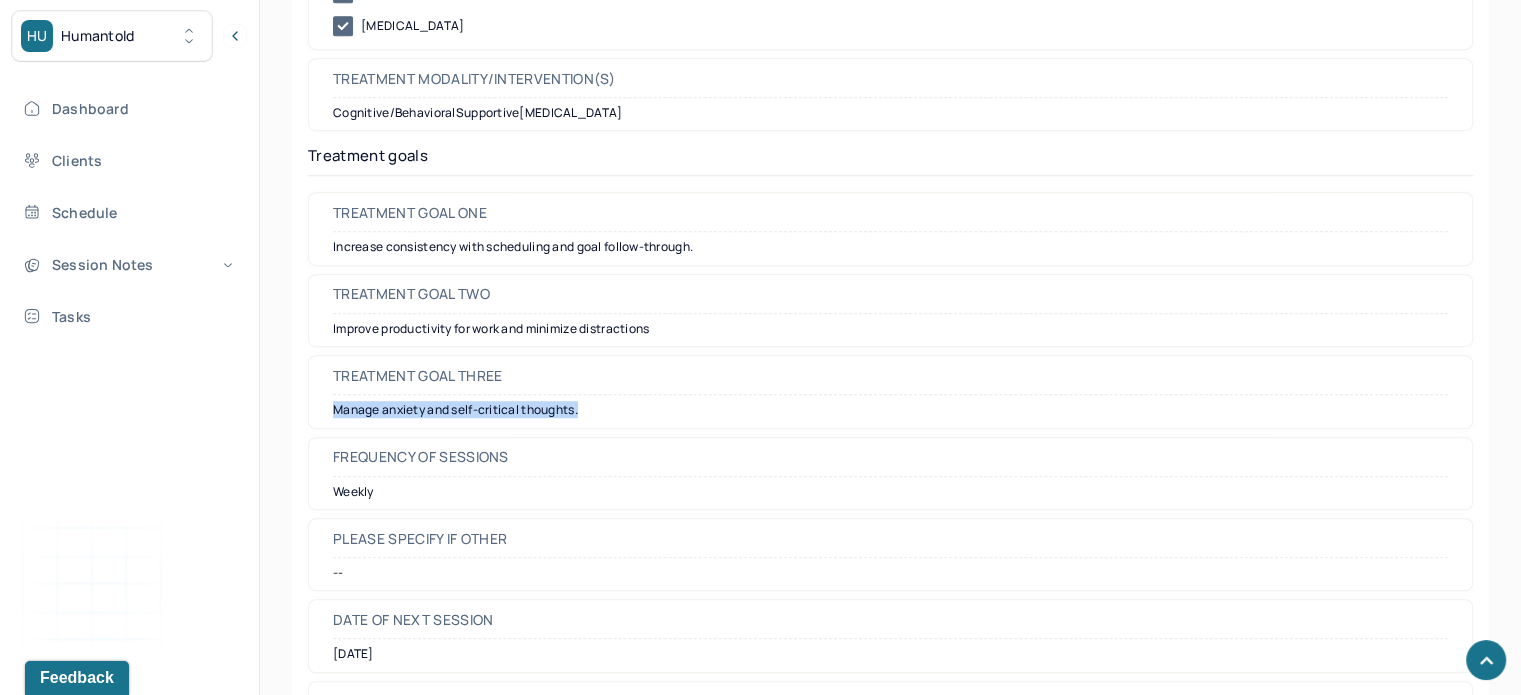 drag, startPoint x: 596, startPoint y: 355, endPoint x: 302, endPoint y: 353, distance: 294.0068 